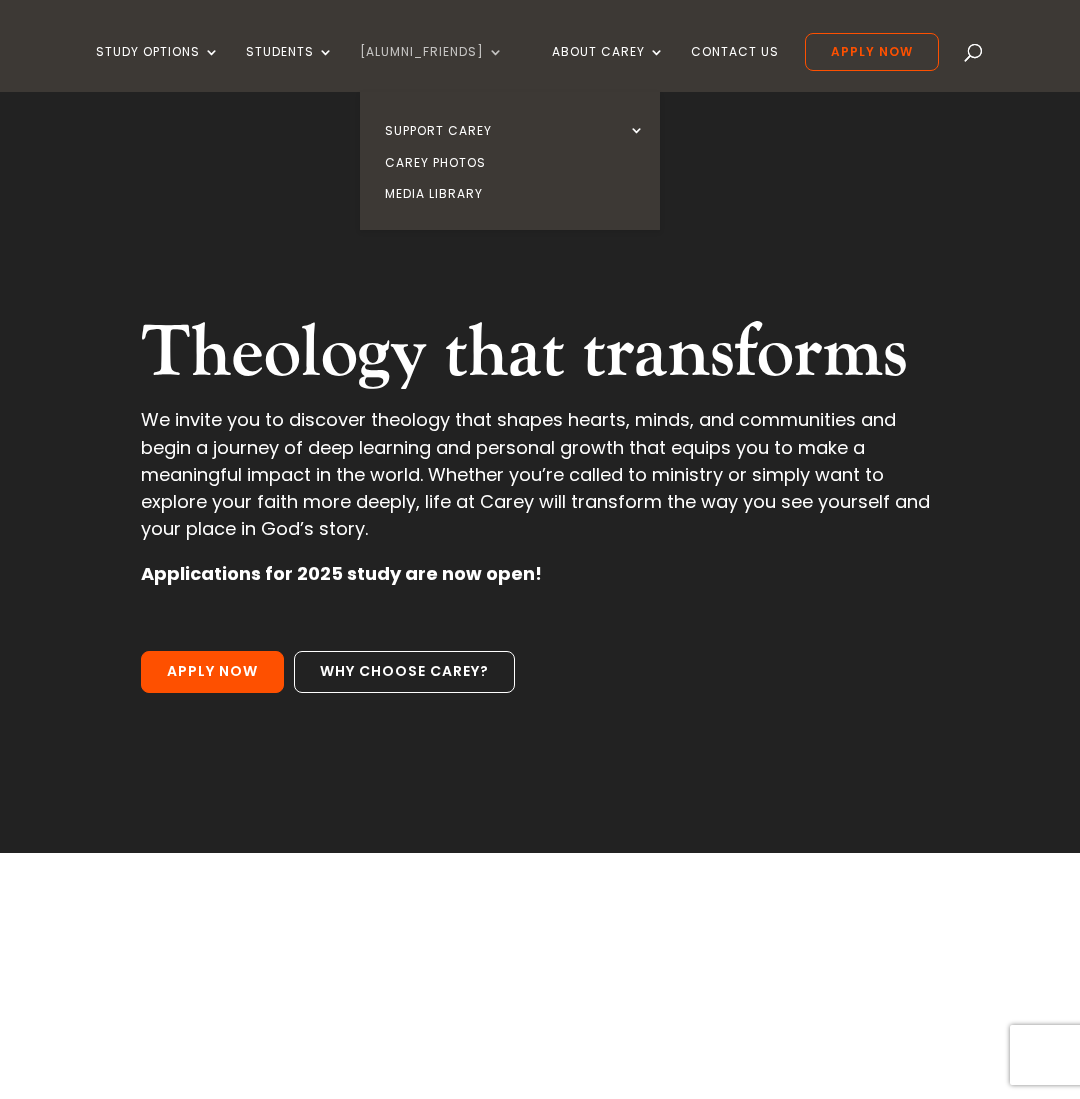 scroll, scrollTop: 0, scrollLeft: 0, axis: both 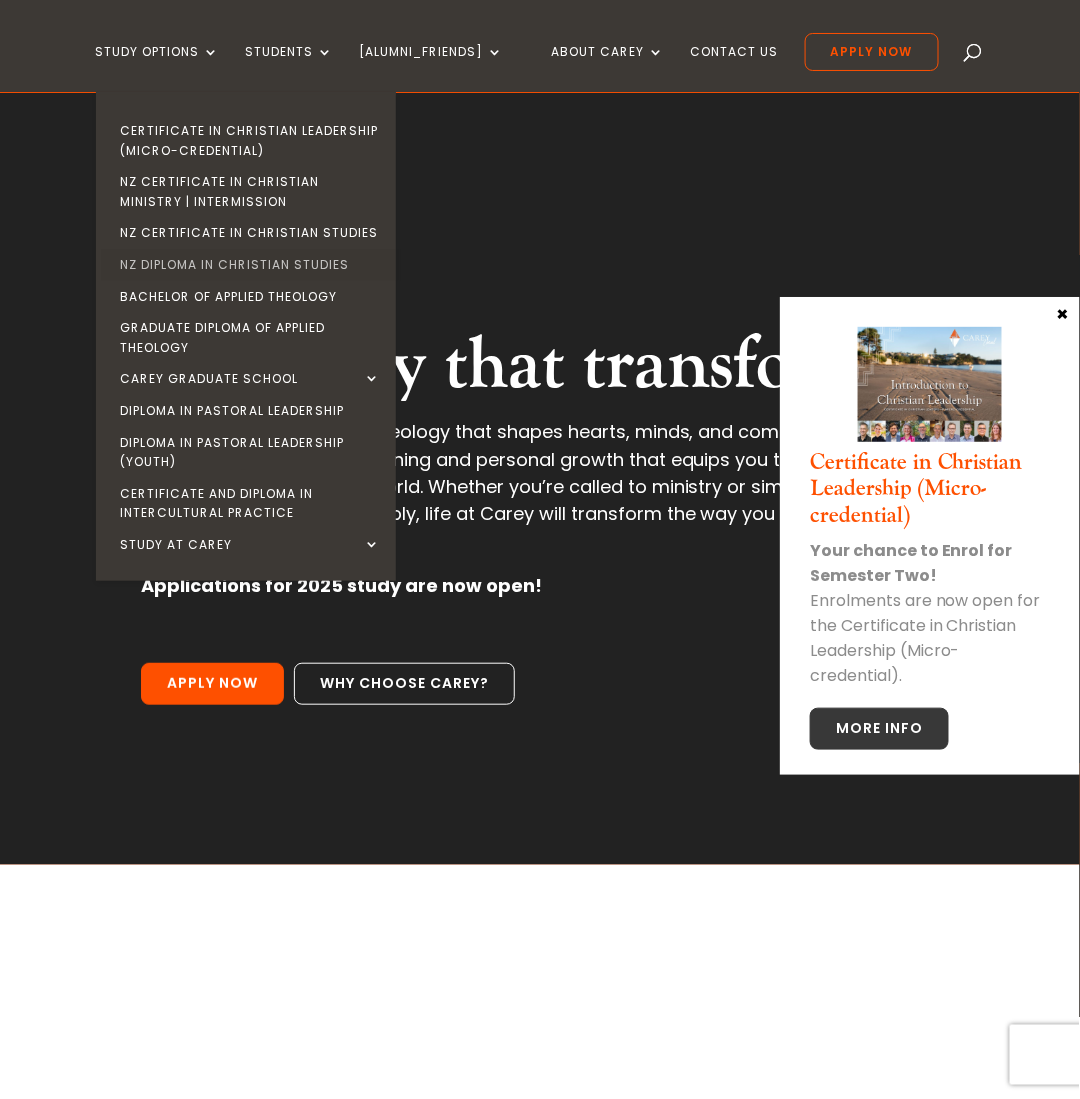 click on "NZ Diploma in Christian Studies" at bounding box center (251, 265) 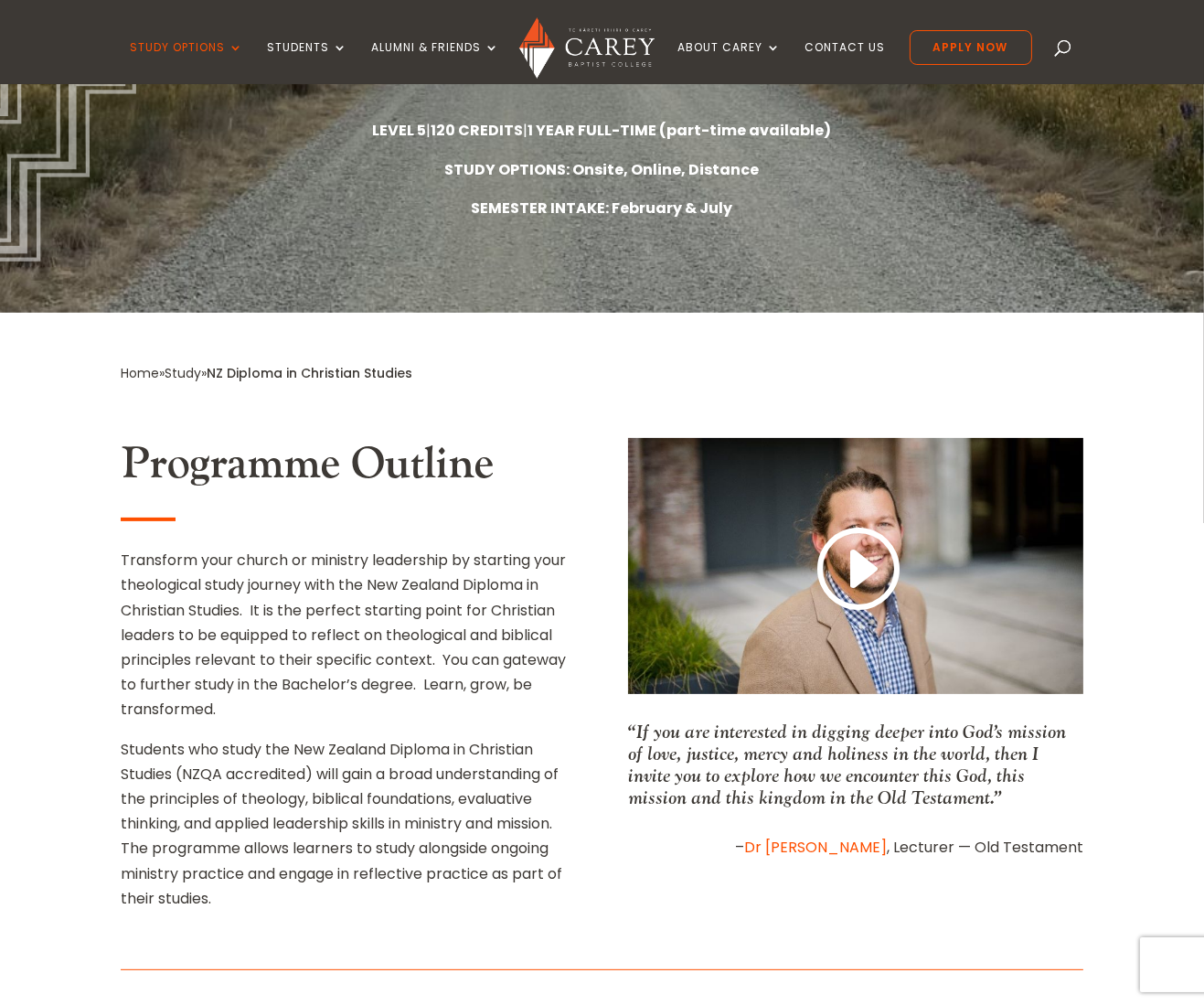 scroll, scrollTop: 388, scrollLeft: 0, axis: vertical 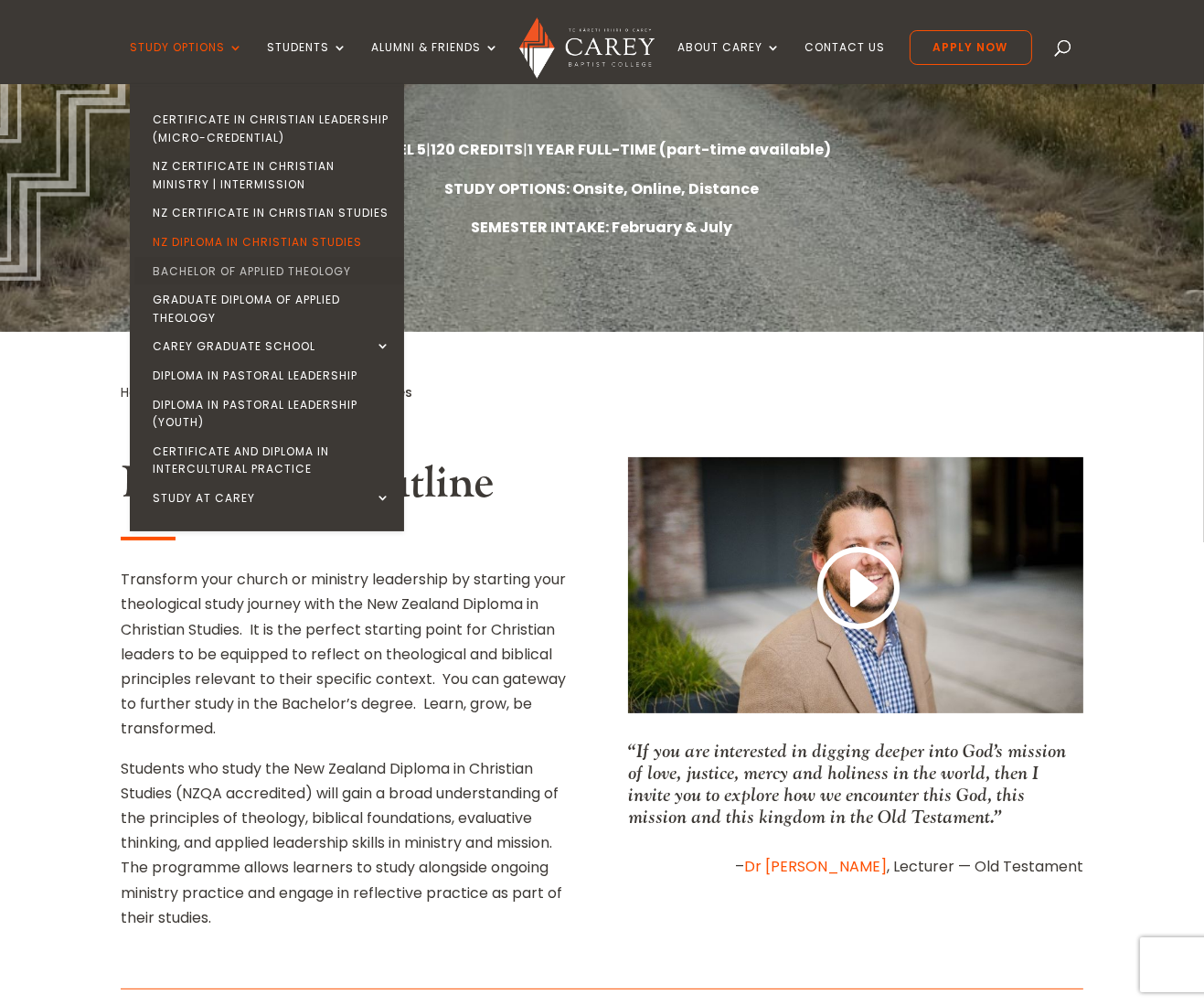 click on "Bachelor of Applied Theology" at bounding box center [272, 272] 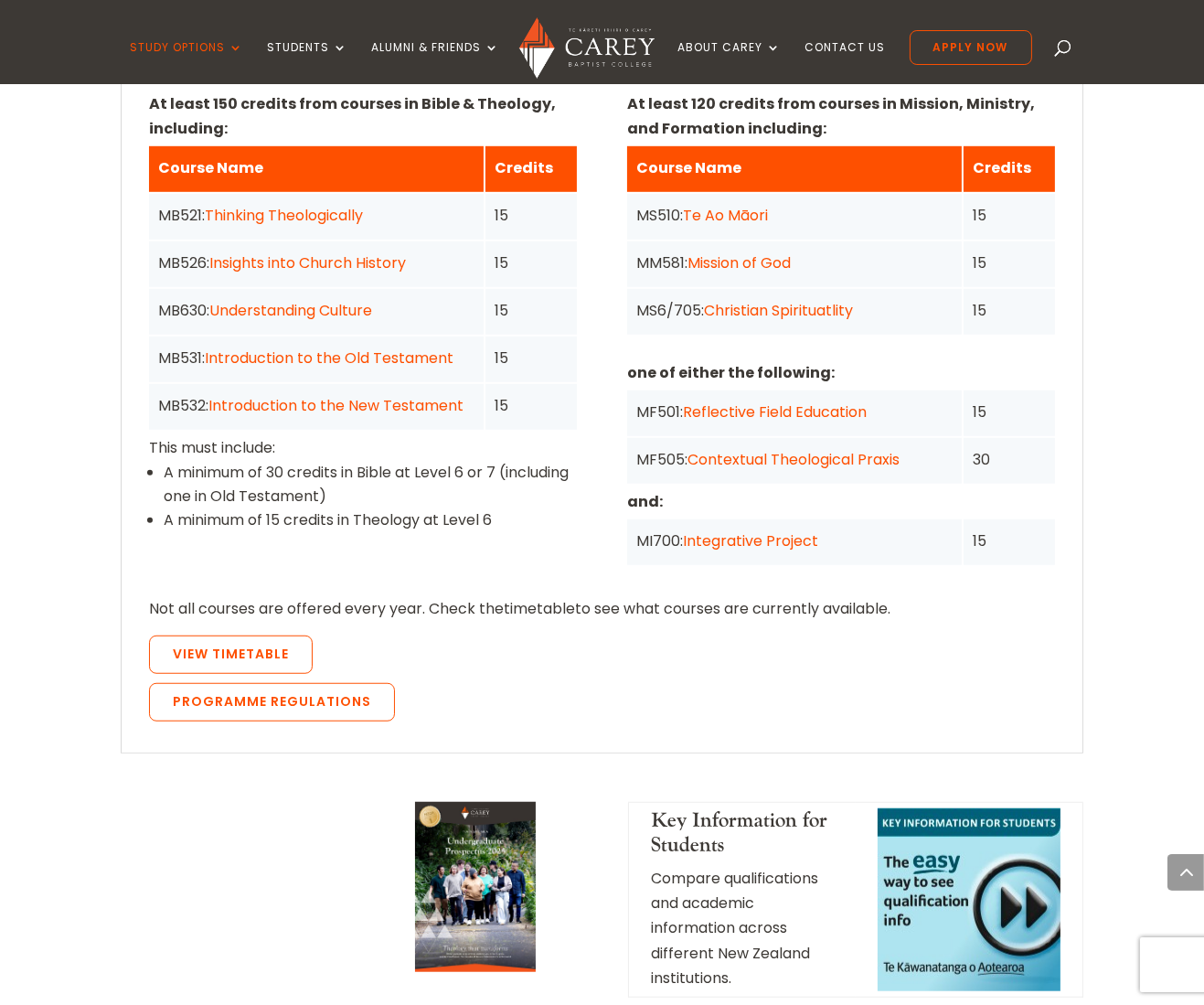 scroll, scrollTop: 1097, scrollLeft: 0, axis: vertical 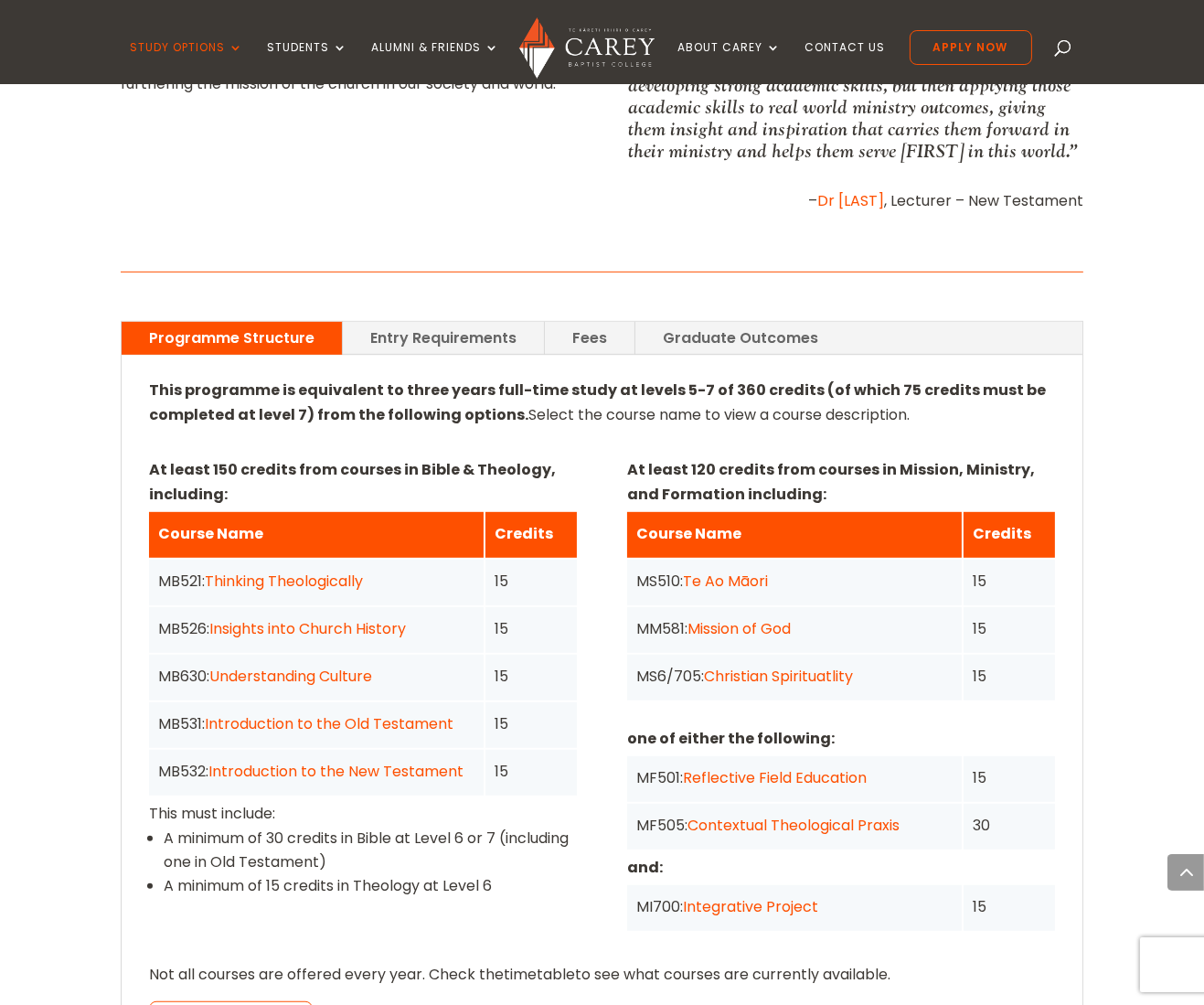 click at bounding box center (602, 449) 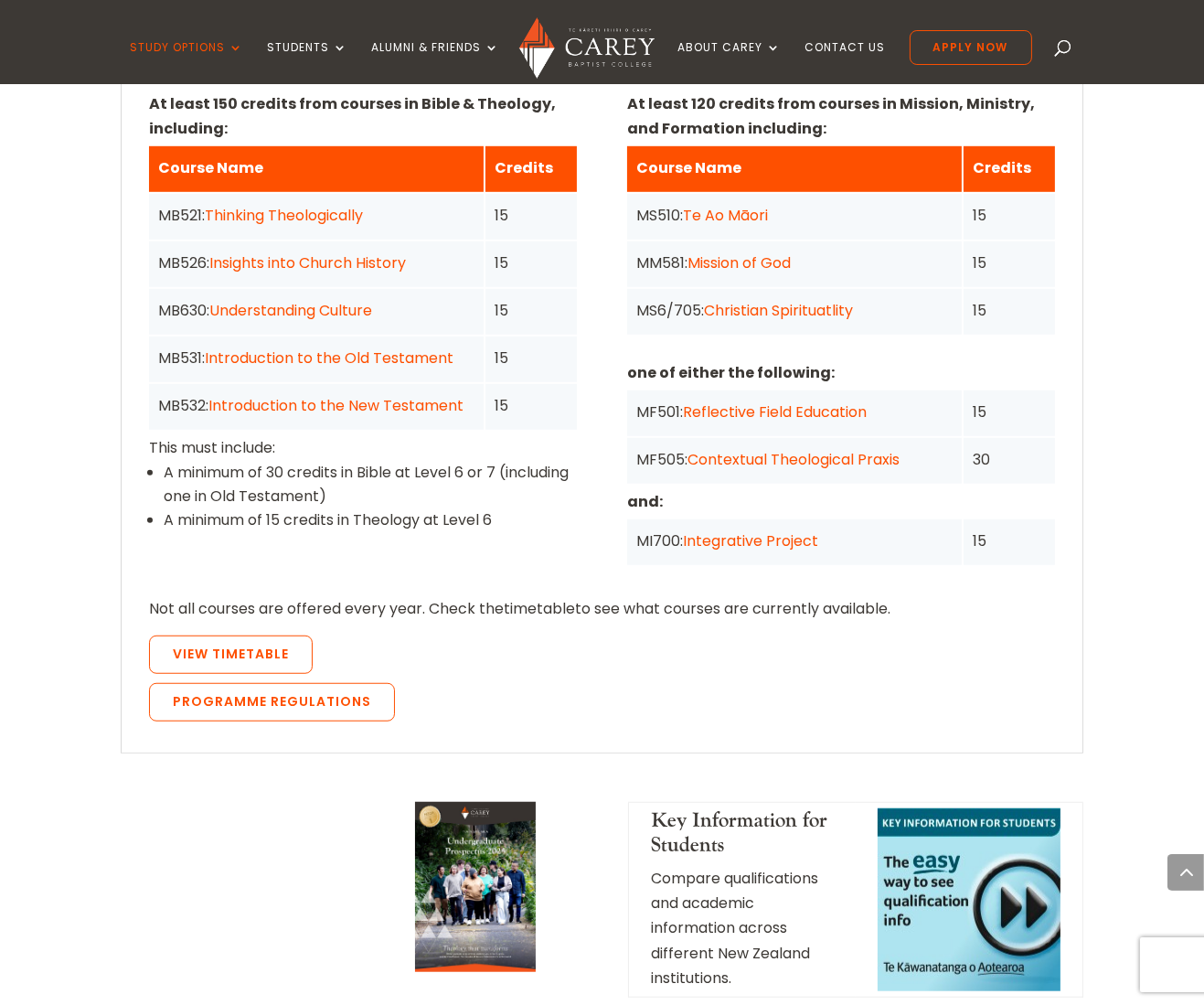 scroll, scrollTop: 1097, scrollLeft: 0, axis: vertical 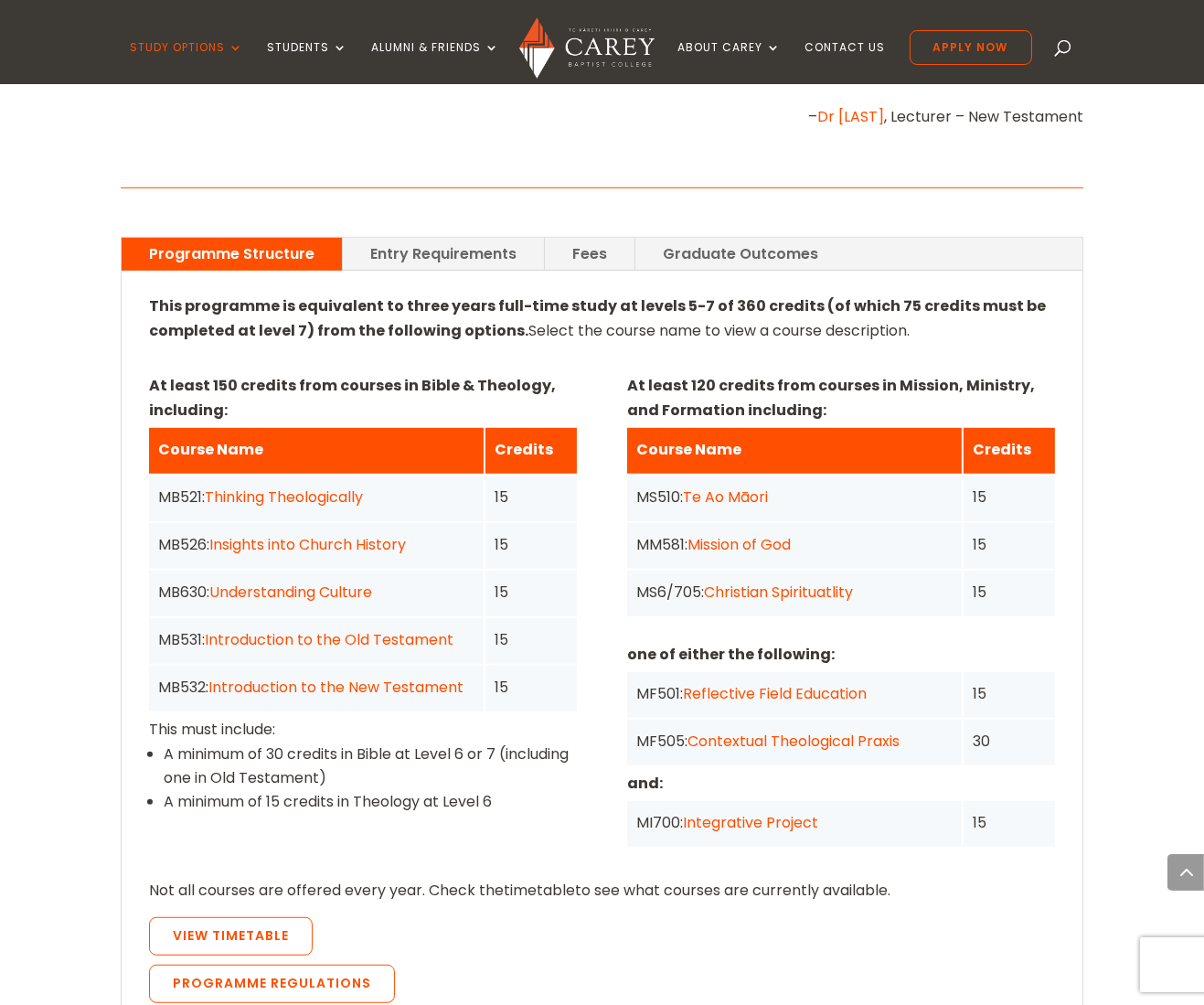 click on "A minimum of 15 credits in Theology at Level 6" at bounding box center [370, 802] 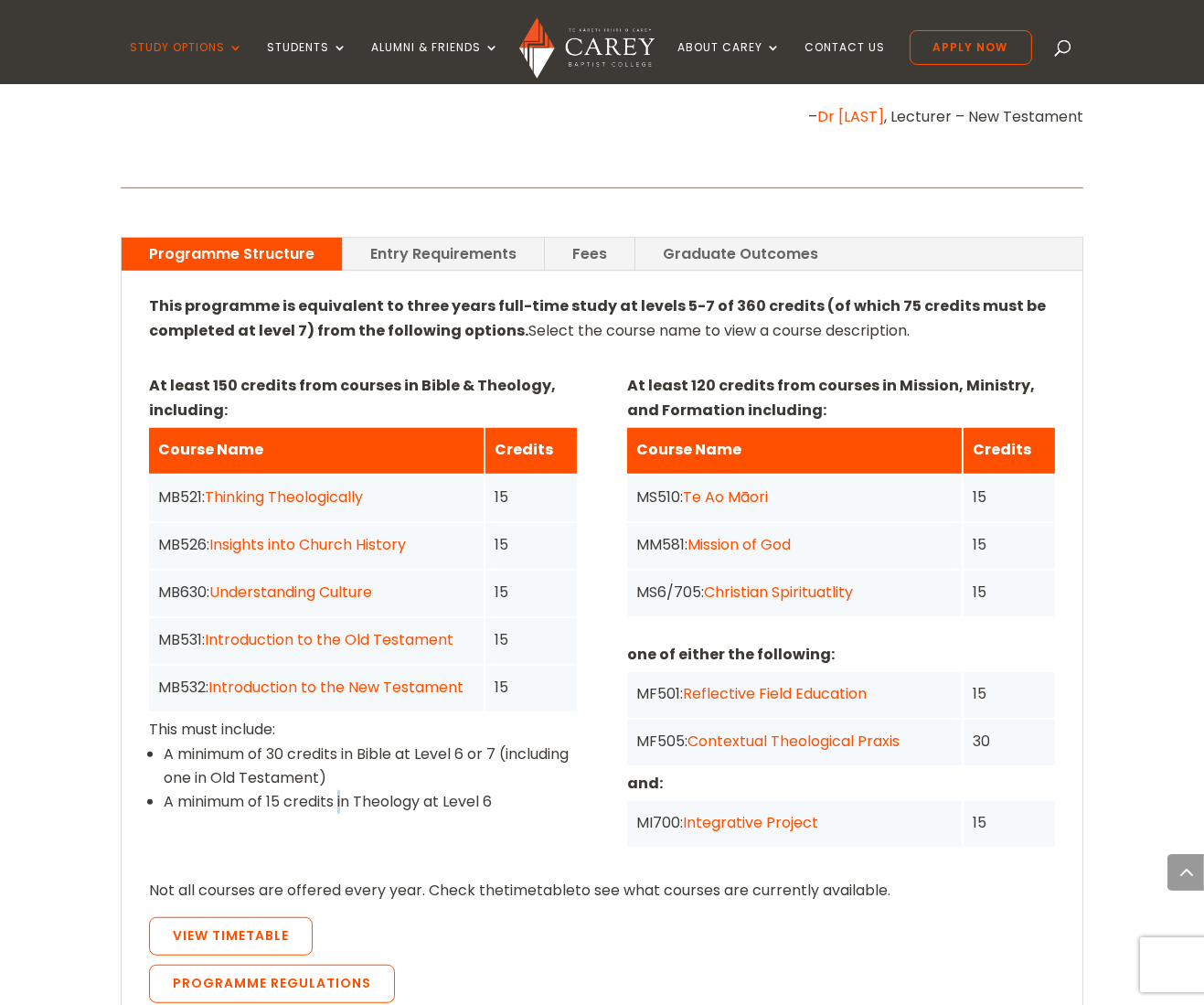 click on "A minimum of 15 credits in Theology at Level 6" at bounding box center [370, 802] 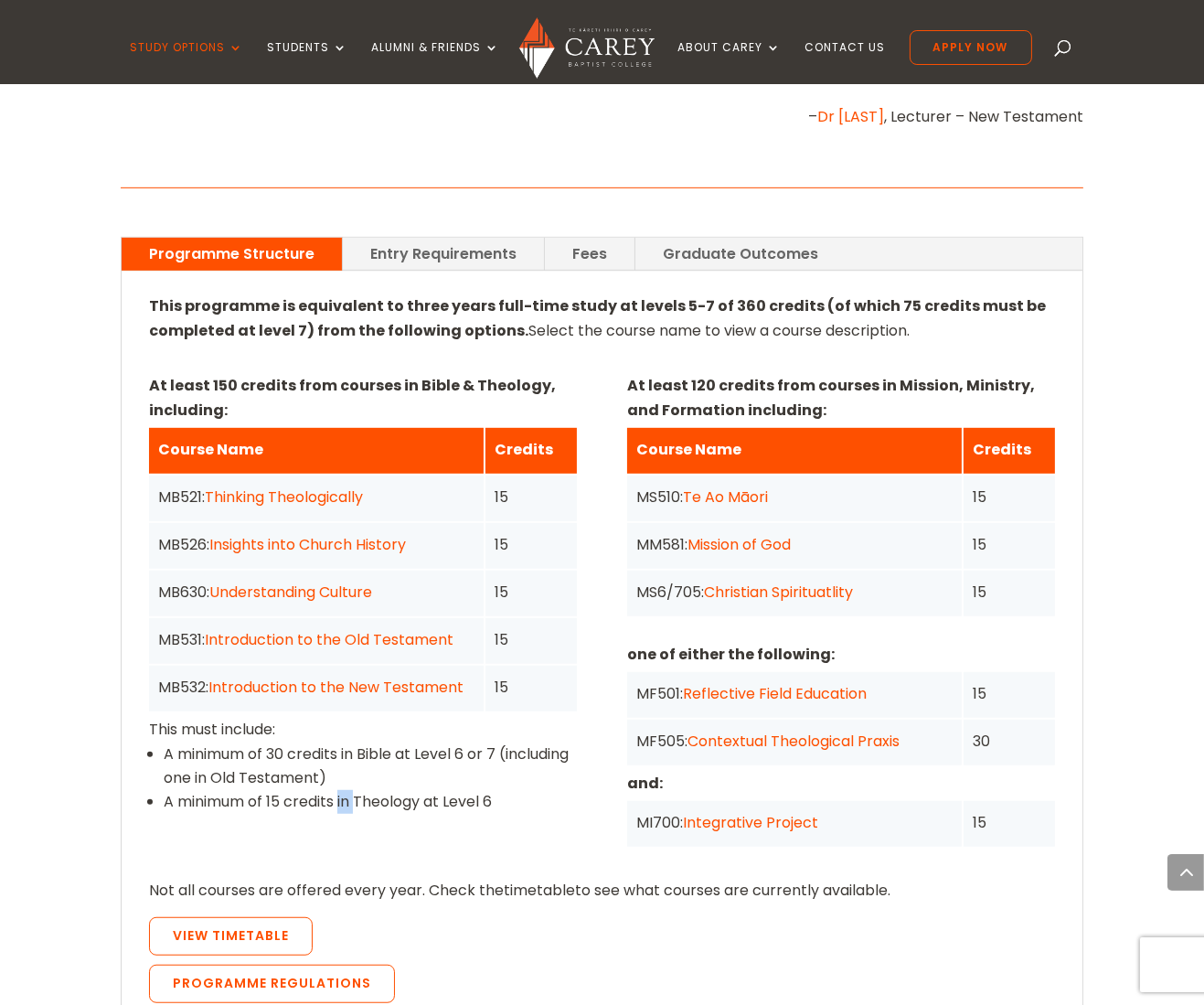 click on "A minimum of 15 credits in Theology at Level 6" at bounding box center (370, 802) 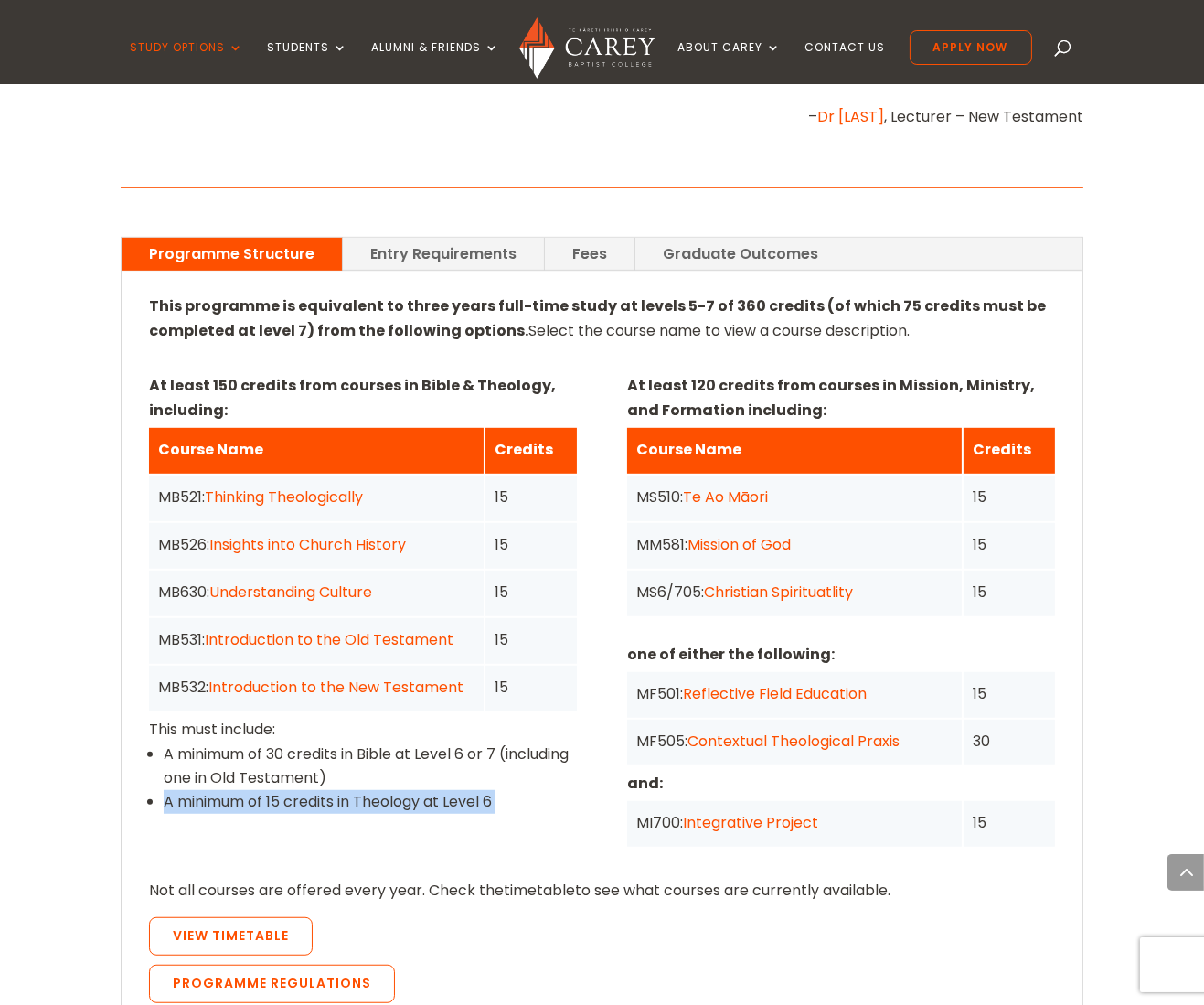 click on "A minimum of 15 credits in Theology at Level 6" at bounding box center (370, 802) 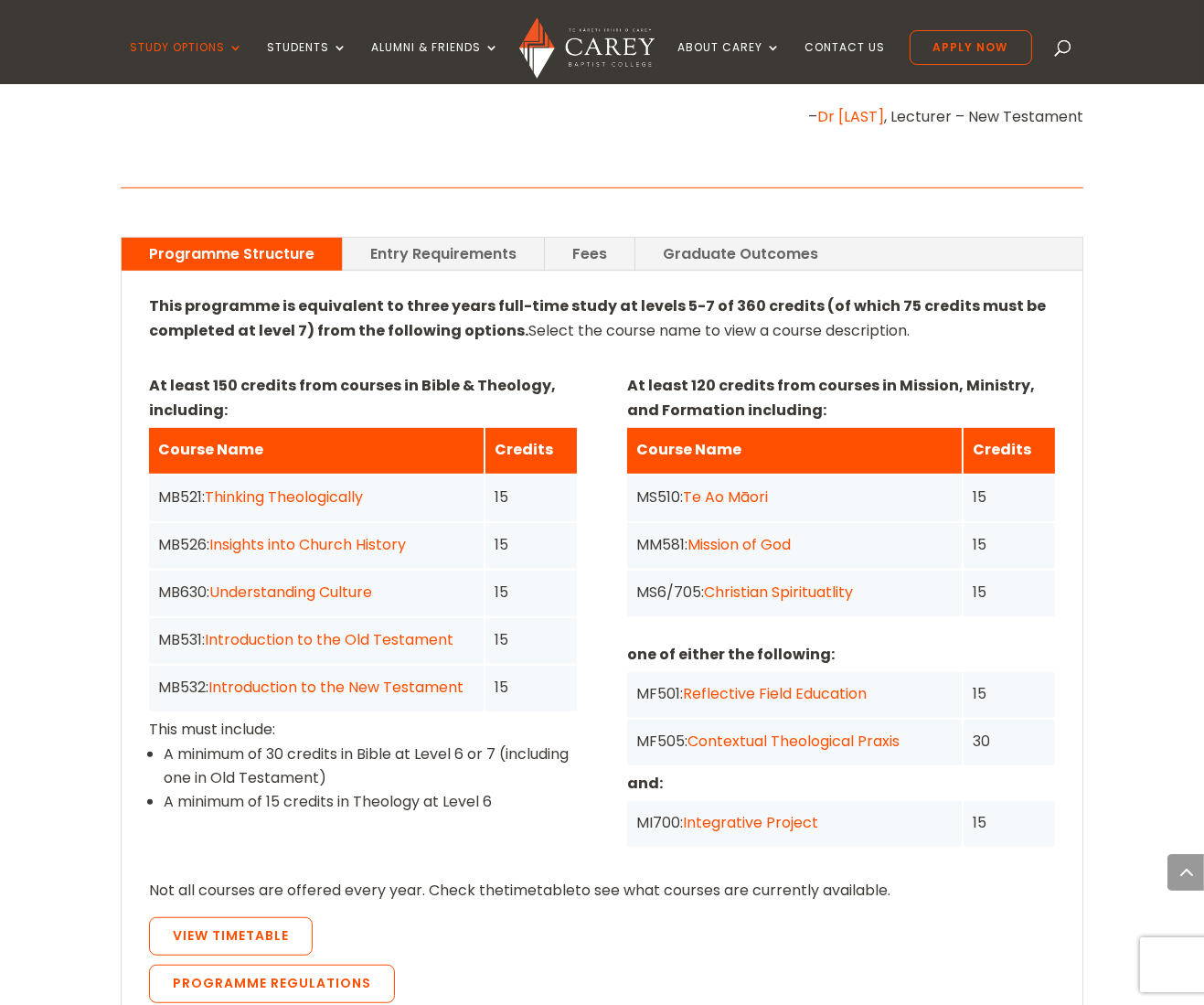 click on "A minimum of 30 credits in Bible at Level 6 or 7 (including one in Old Testament)" at bounding box center [370, 766] 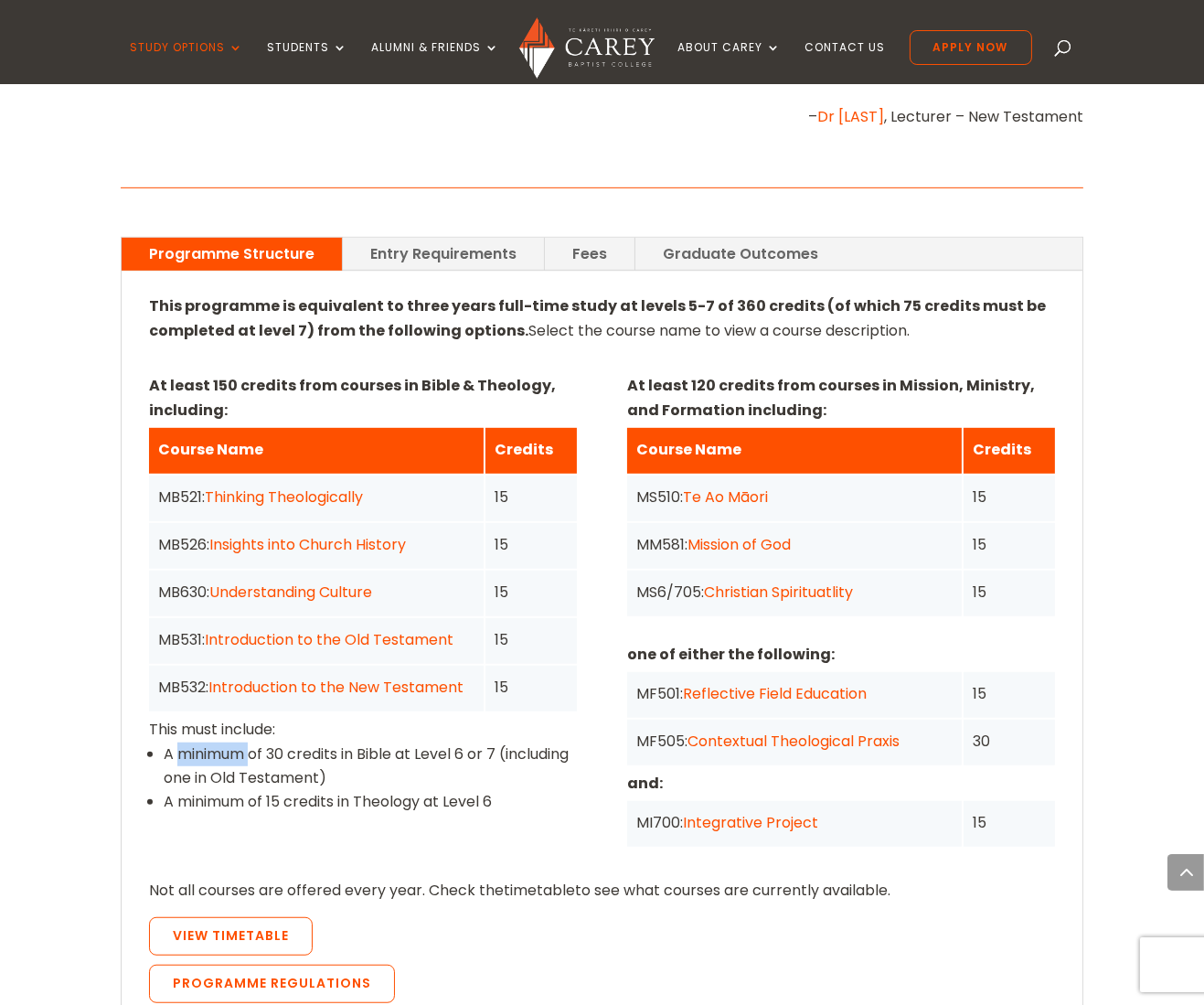 click on "A minimum of 30 credits in Bible at Level 6 or 7 (including one in Old Testament)" at bounding box center [370, 766] 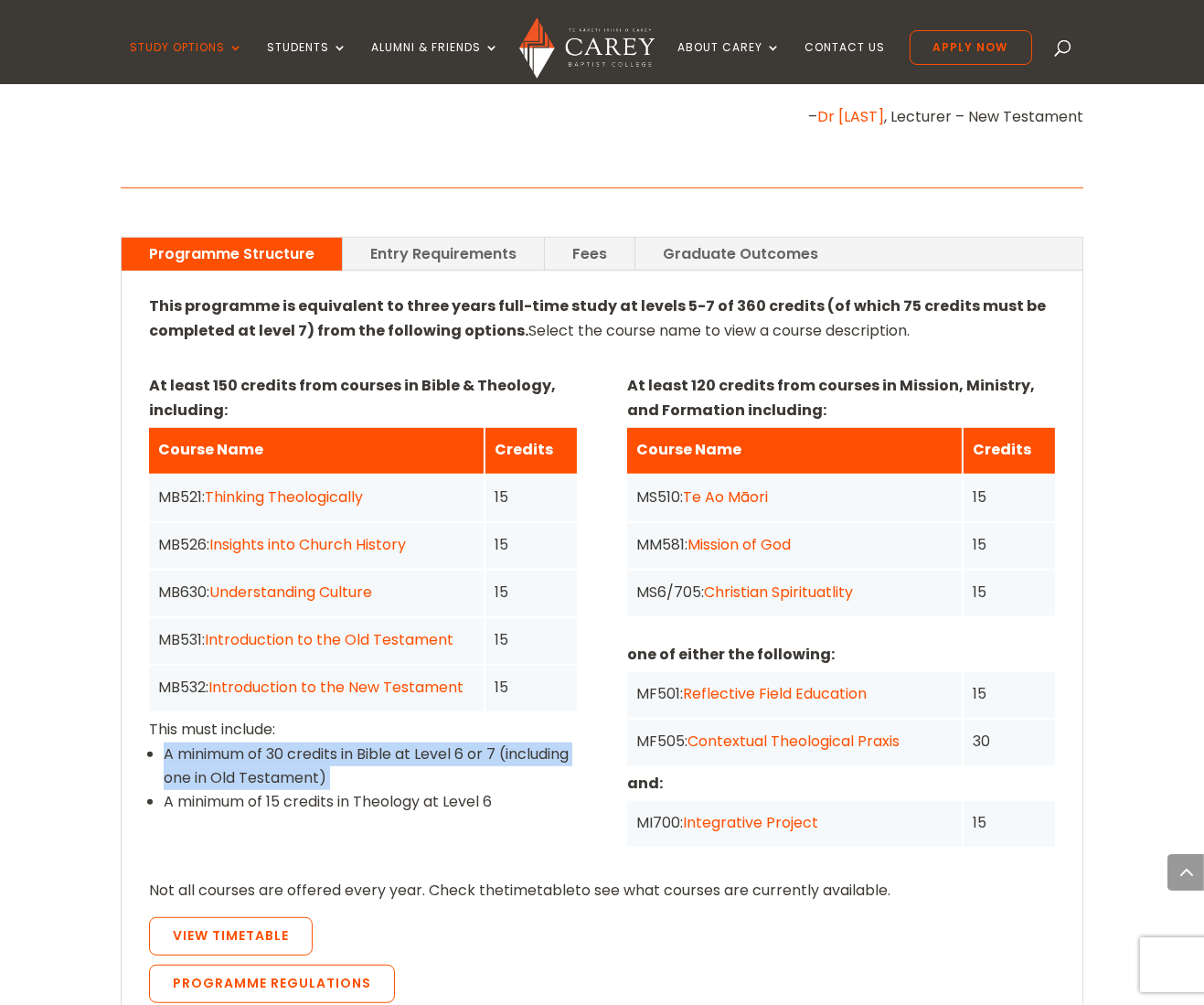 click on "A minimum of 30 credits in Bible at Level 6 or 7 (including one in Old Testament)" at bounding box center [370, 766] 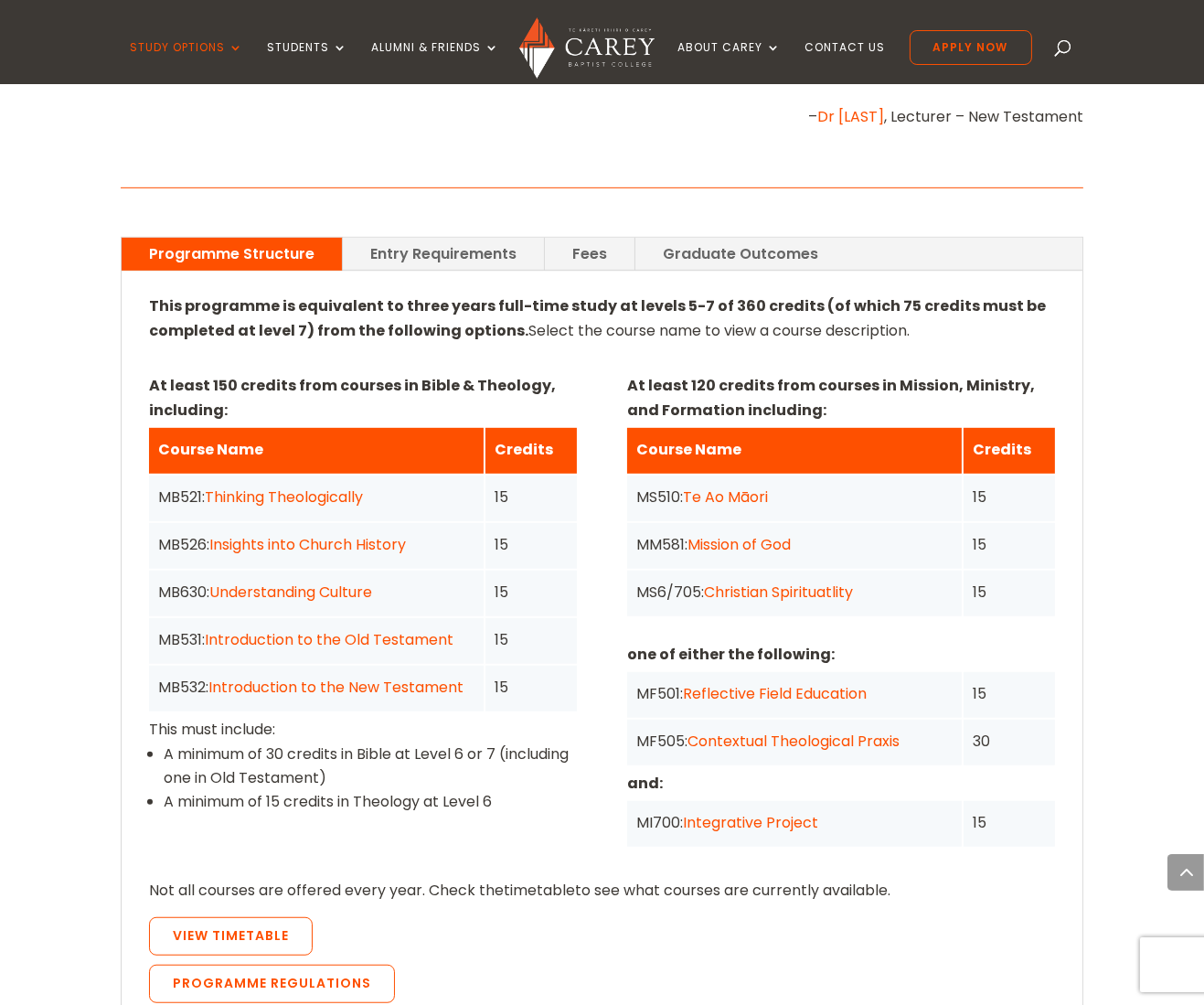 click on "A minimum of 30 credits in Bible at Level 6 or 7 (including one in Old Testament)" at bounding box center (370, 766) 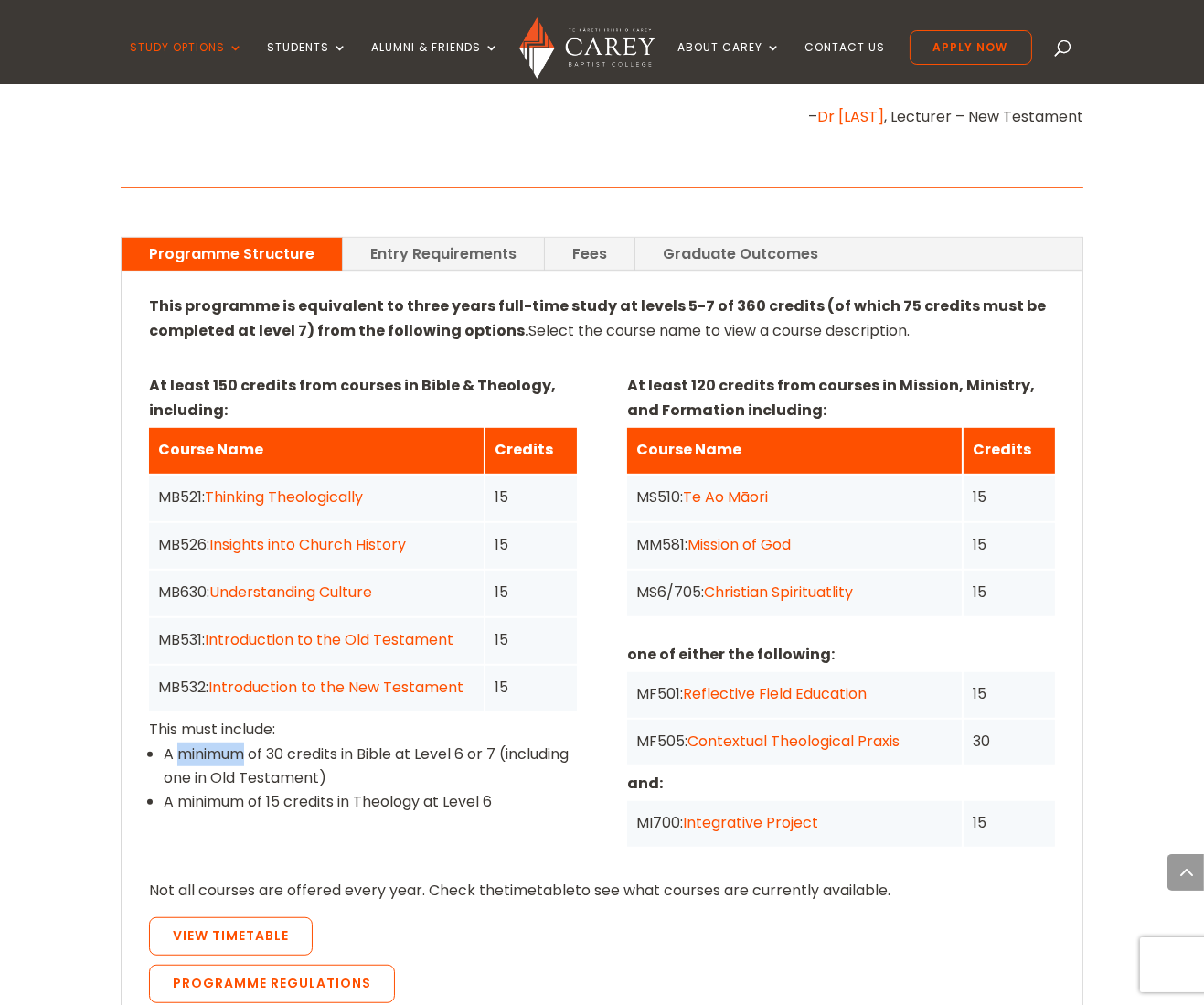 click on "A minimum of 30 credits in Bible at Level 6 or 7 (including one in Old Testament)" at bounding box center (370, 766) 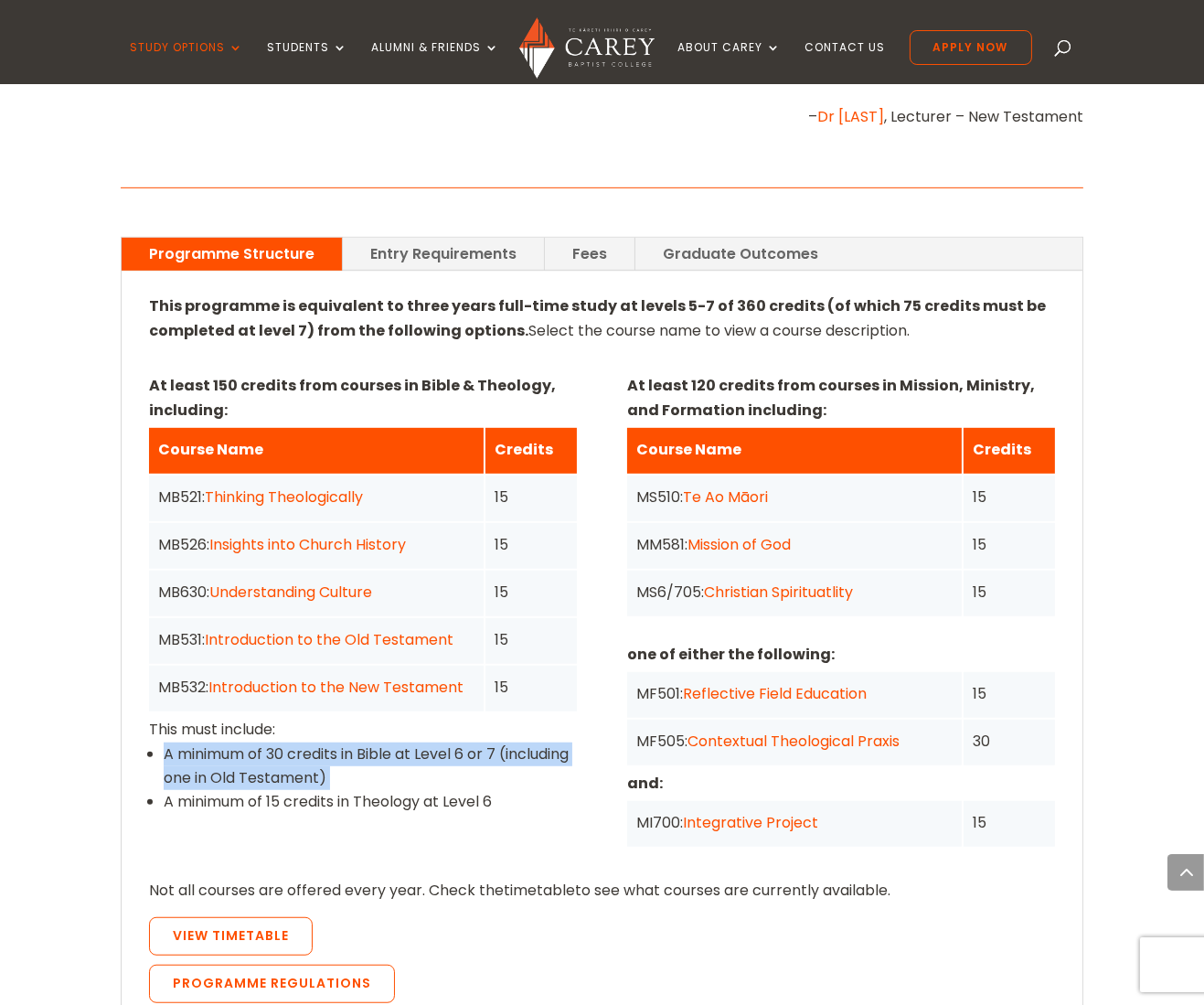 click on "A minimum of 30 credits in Bible at Level 6 or 7 (including one in Old Testament)" at bounding box center [370, 766] 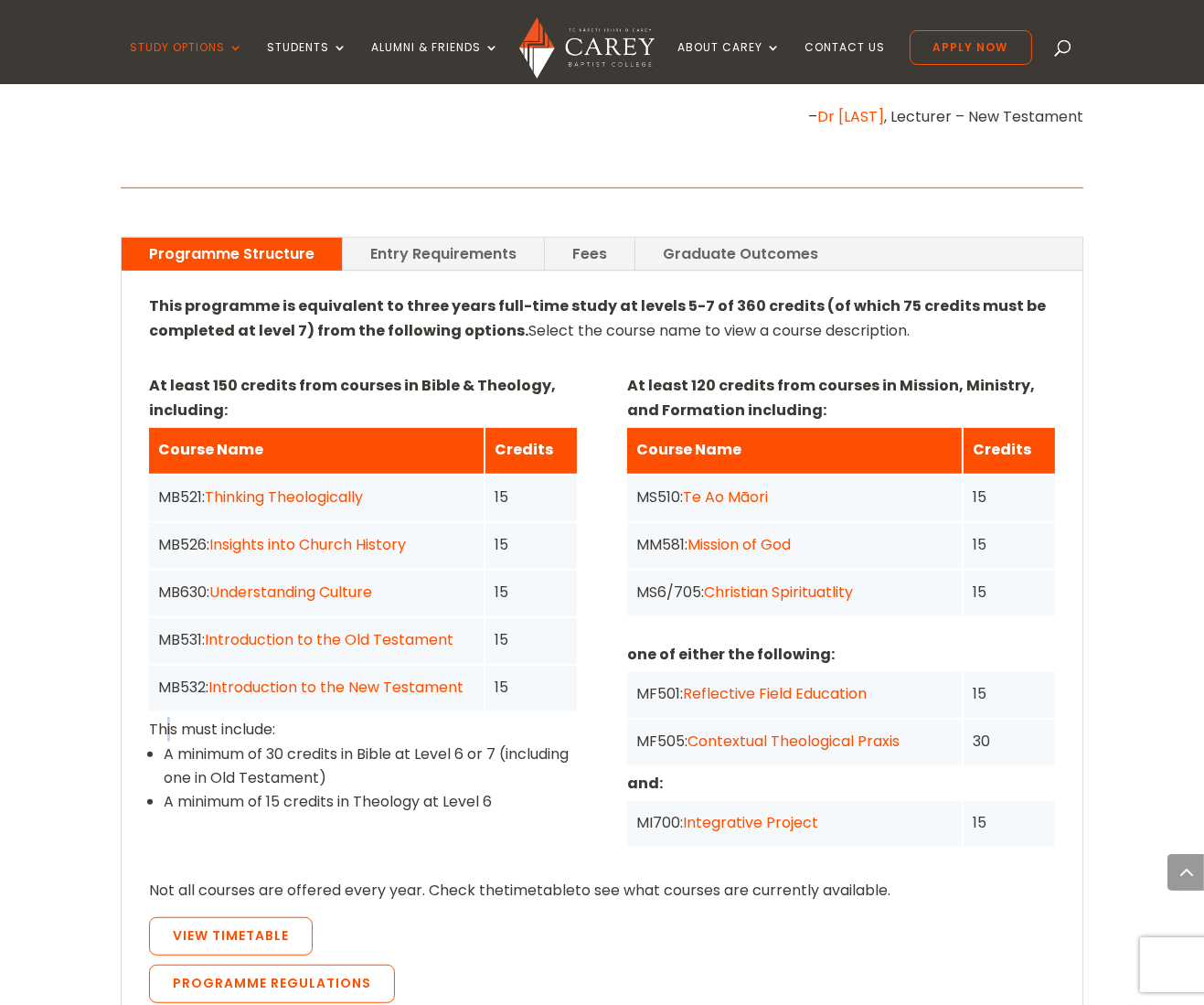 click on "This must include:" at bounding box center [363, 729] 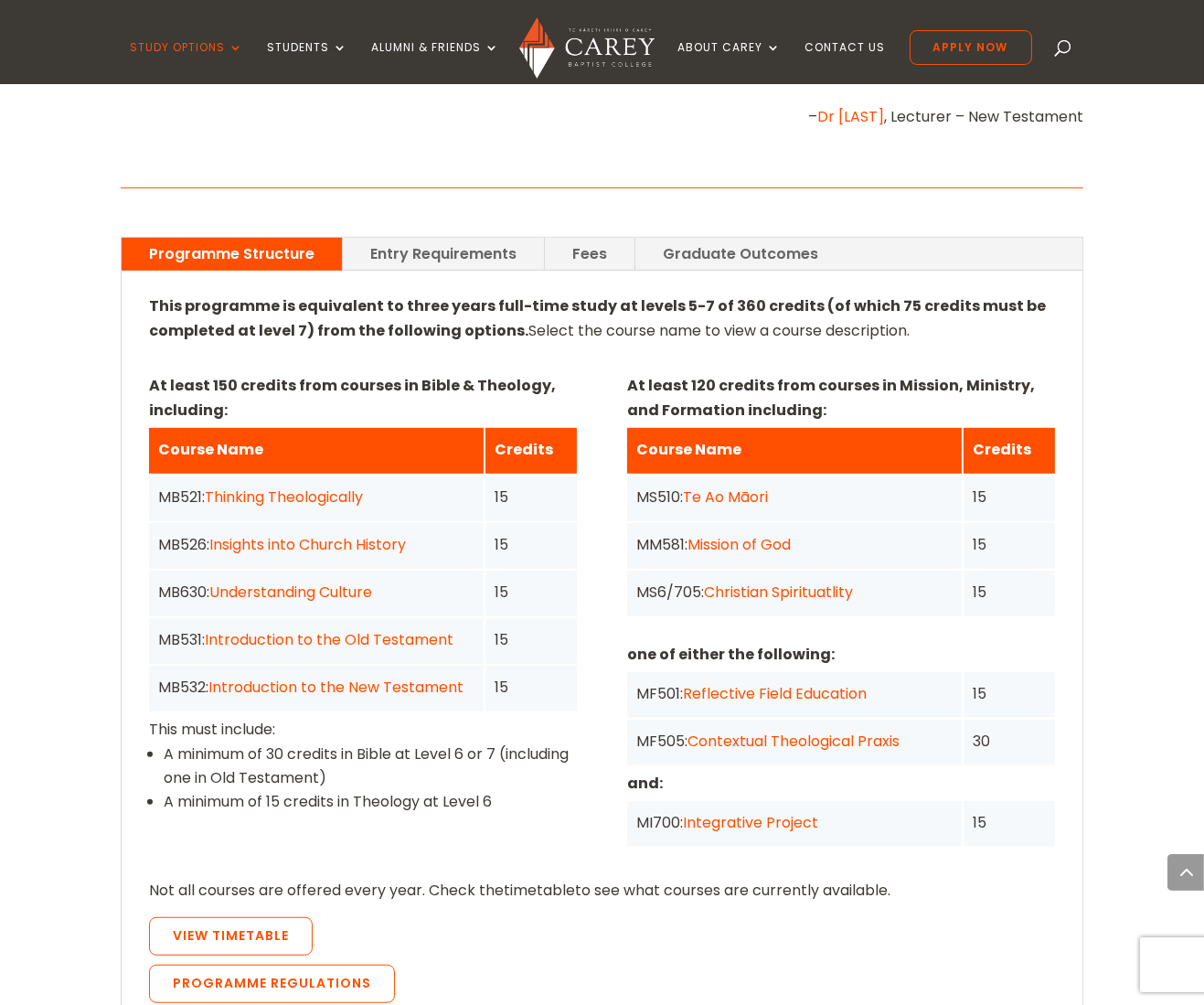 click on "15" at bounding box center [531, 639] 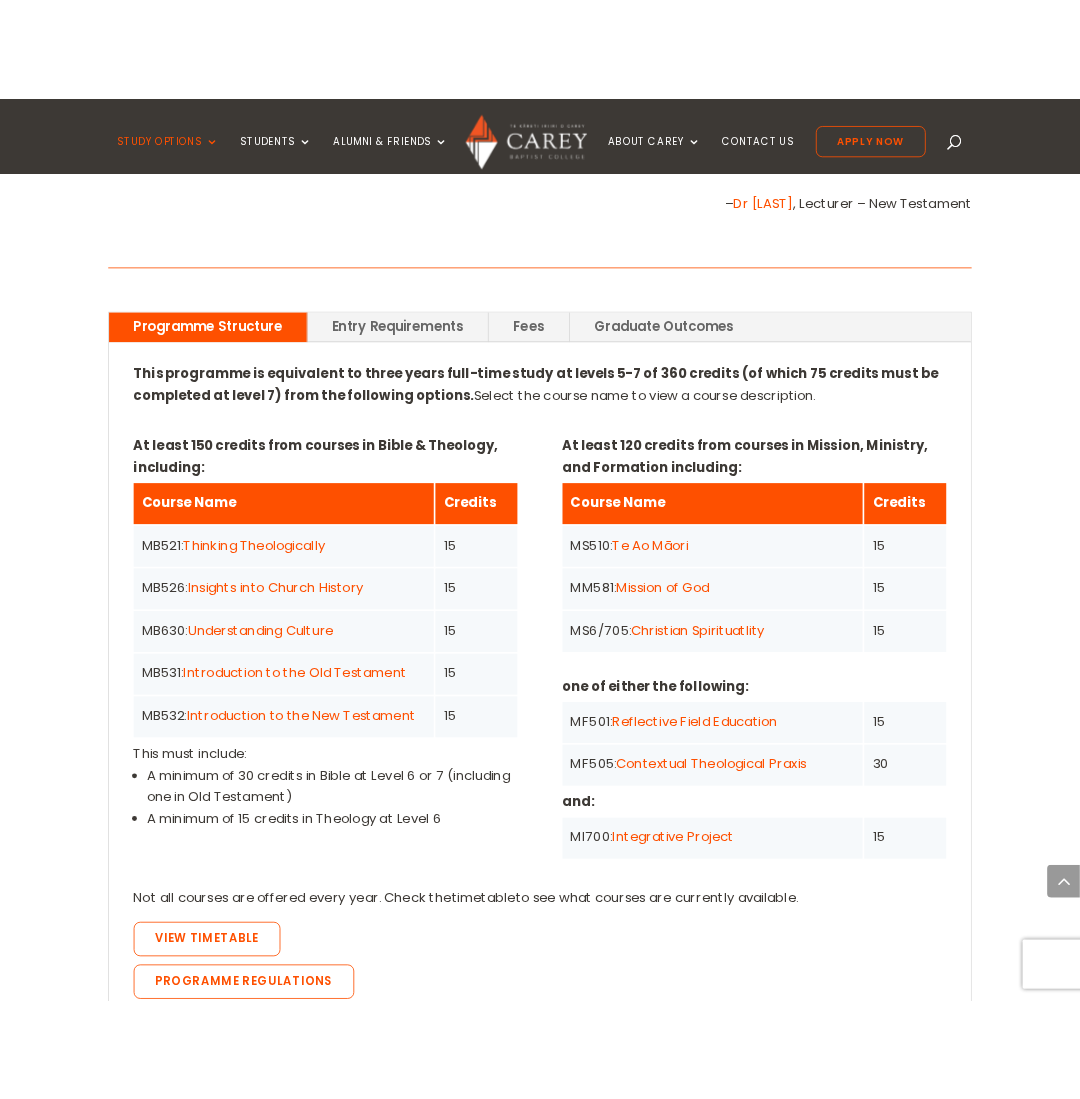 scroll, scrollTop: 1348, scrollLeft: 0, axis: vertical 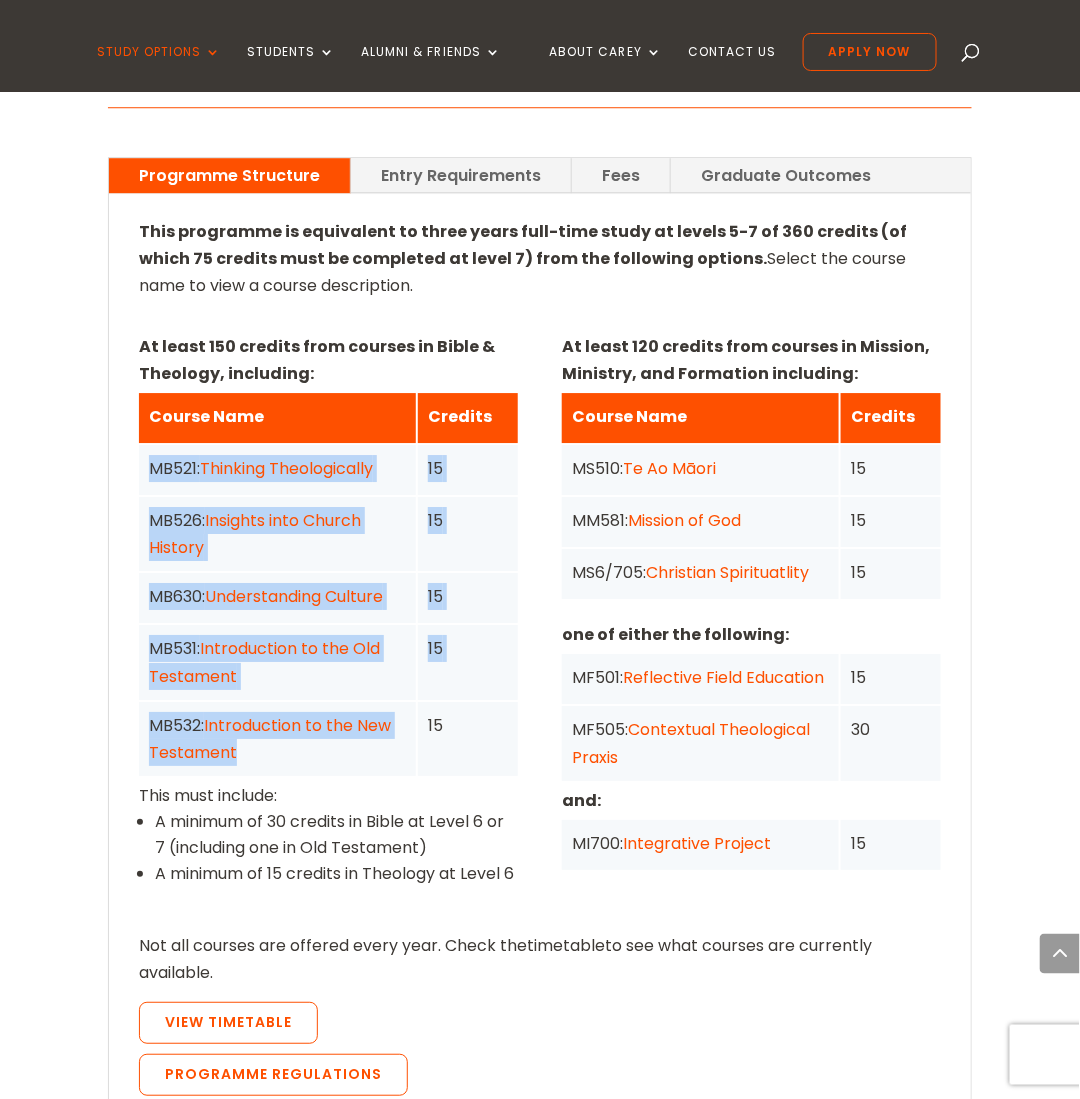 drag, startPoint x: 413, startPoint y: 761, endPoint x: 115, endPoint y: 475, distance: 413.03754 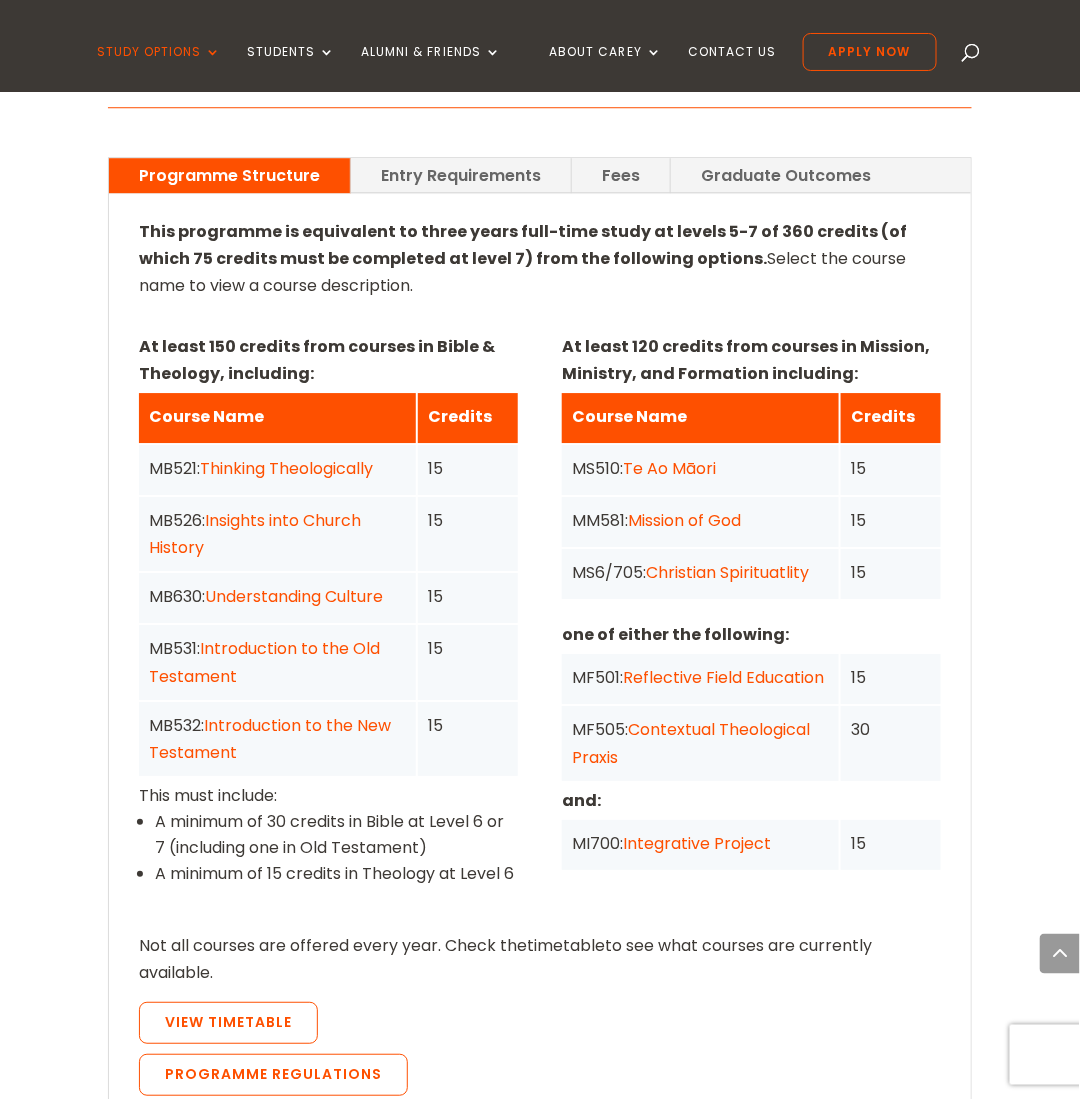 click on "A minimum of 30 credits in Bible at Level 6 or 7 (including one in Old Testament)" at bounding box center (336, 835) 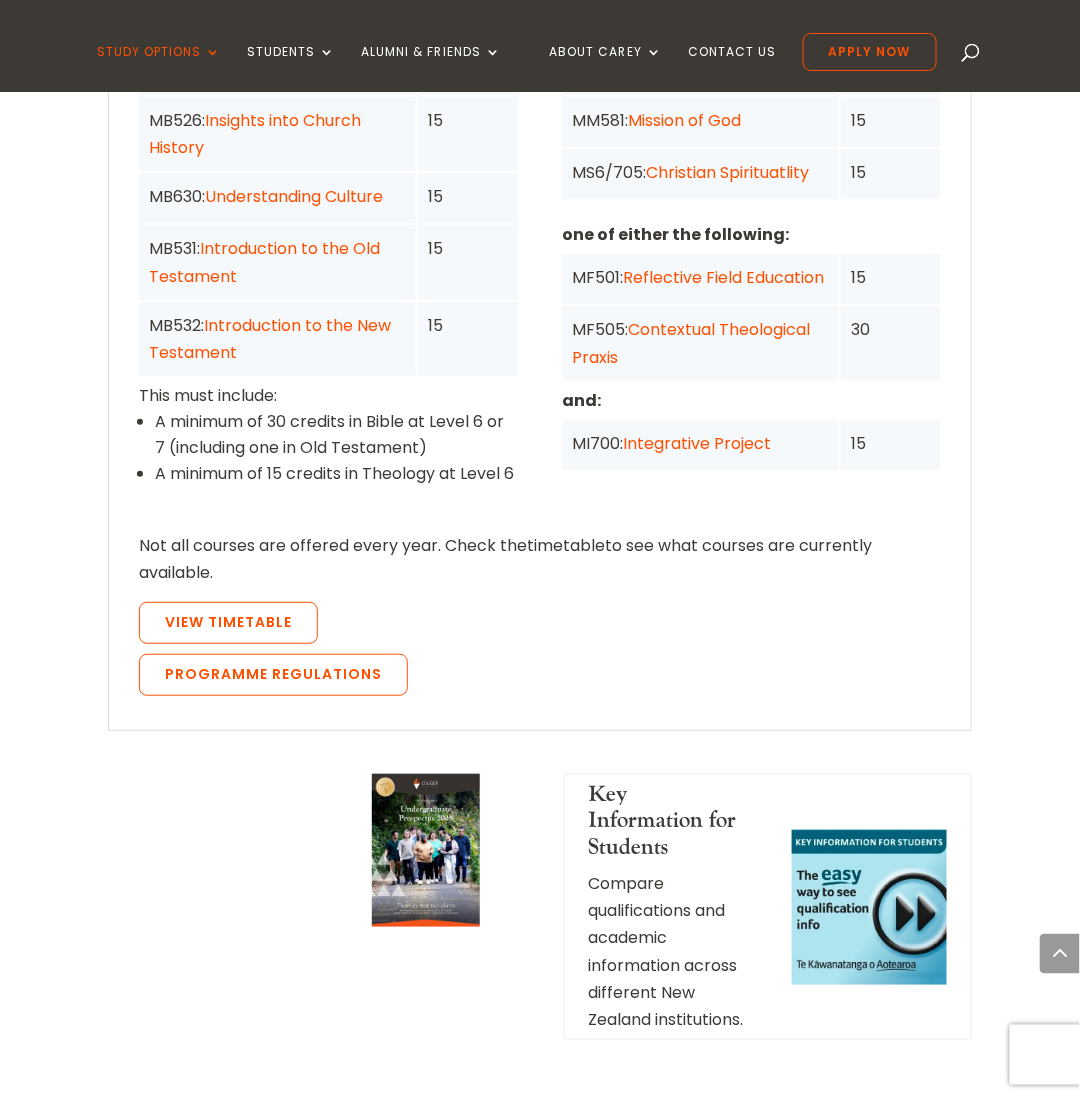 click on "Programme Structure Entry Requirements Fees Graduate Outcomes
This programme is equivalent to three years full-time study at levels 5-7 of 360 credits (of which 75 credits must be completed at level 7) from the following options.  Select the course name to view a course description.
At least 150 credits from courses in Bible & Theology, including:
Course Name
Credits
MB521:  Thinking Theologically
15
MB526:  Insights into Church History
15
MB630:  Understanding Culture
15
MB531:  Introduction to the Old Testament
15
MB532:  Introduction to the New Testament
15
This must include:
A minimum of 30 credits in Bible at Level 6 or 7 (including one in Old Testament)
A minimum of 15 credits in Theology at Level 6" at bounding box center [540, 243] 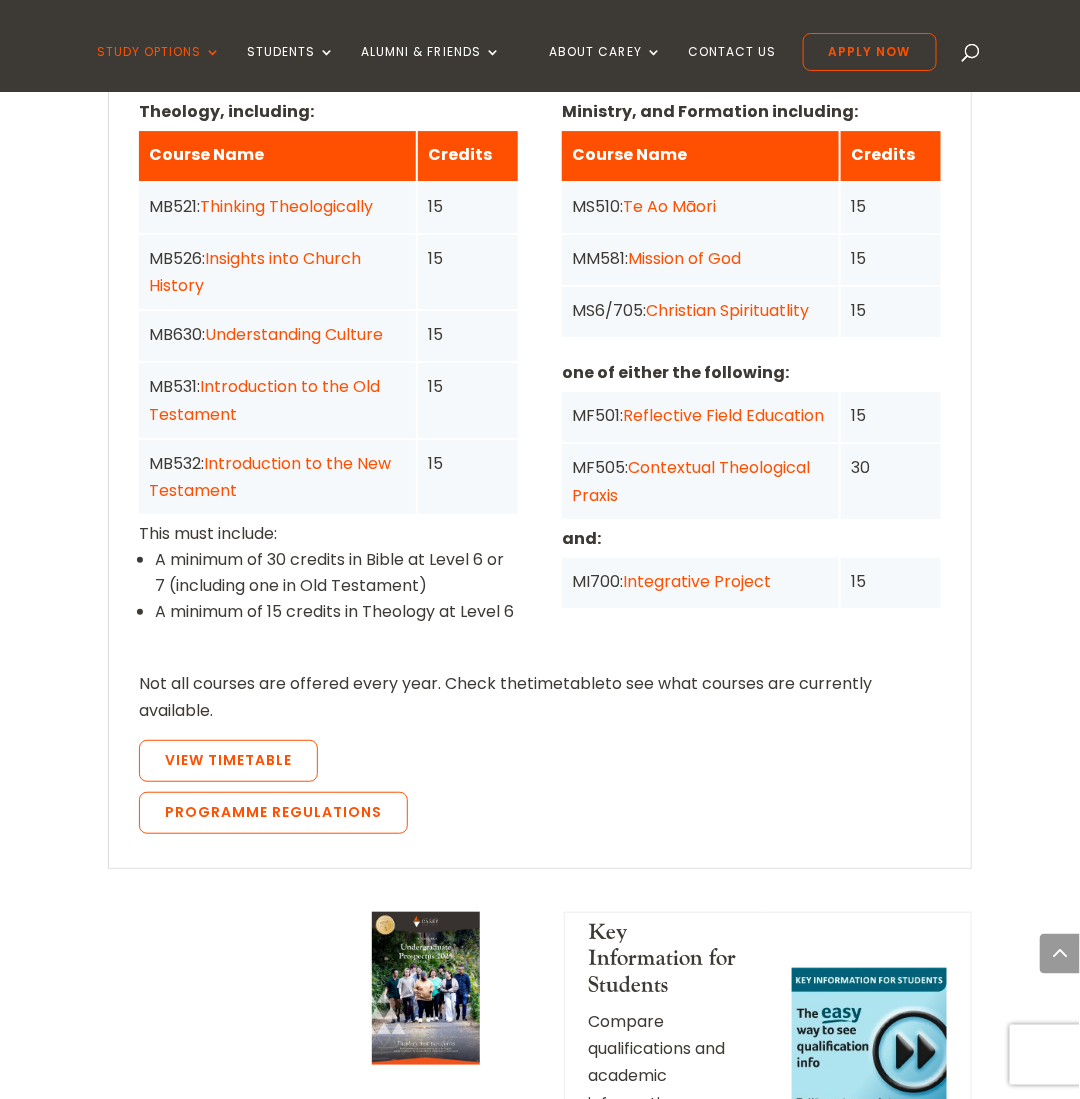 scroll, scrollTop: 1604, scrollLeft: 0, axis: vertical 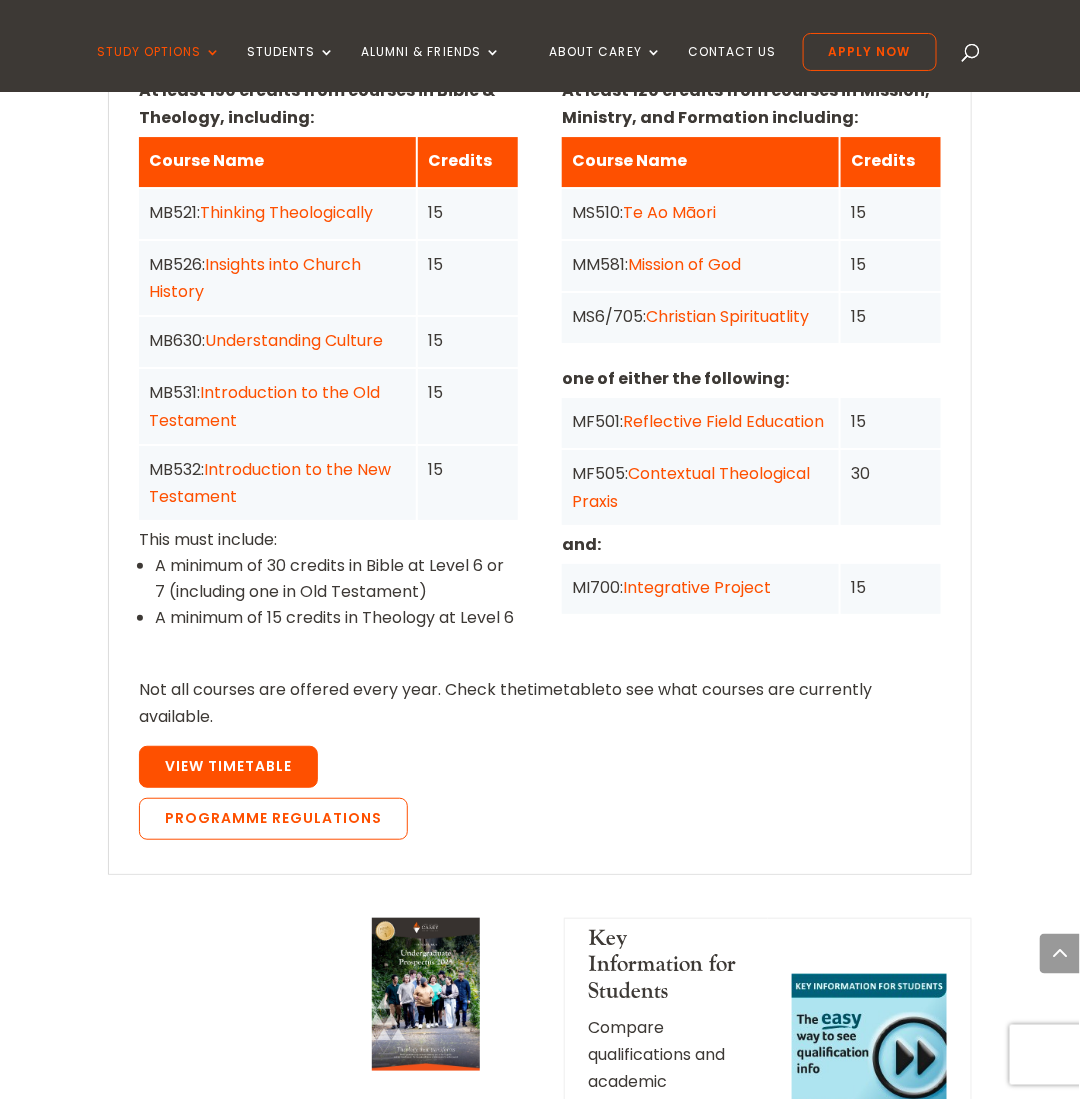 click on "View Timetable" at bounding box center [228, 766] 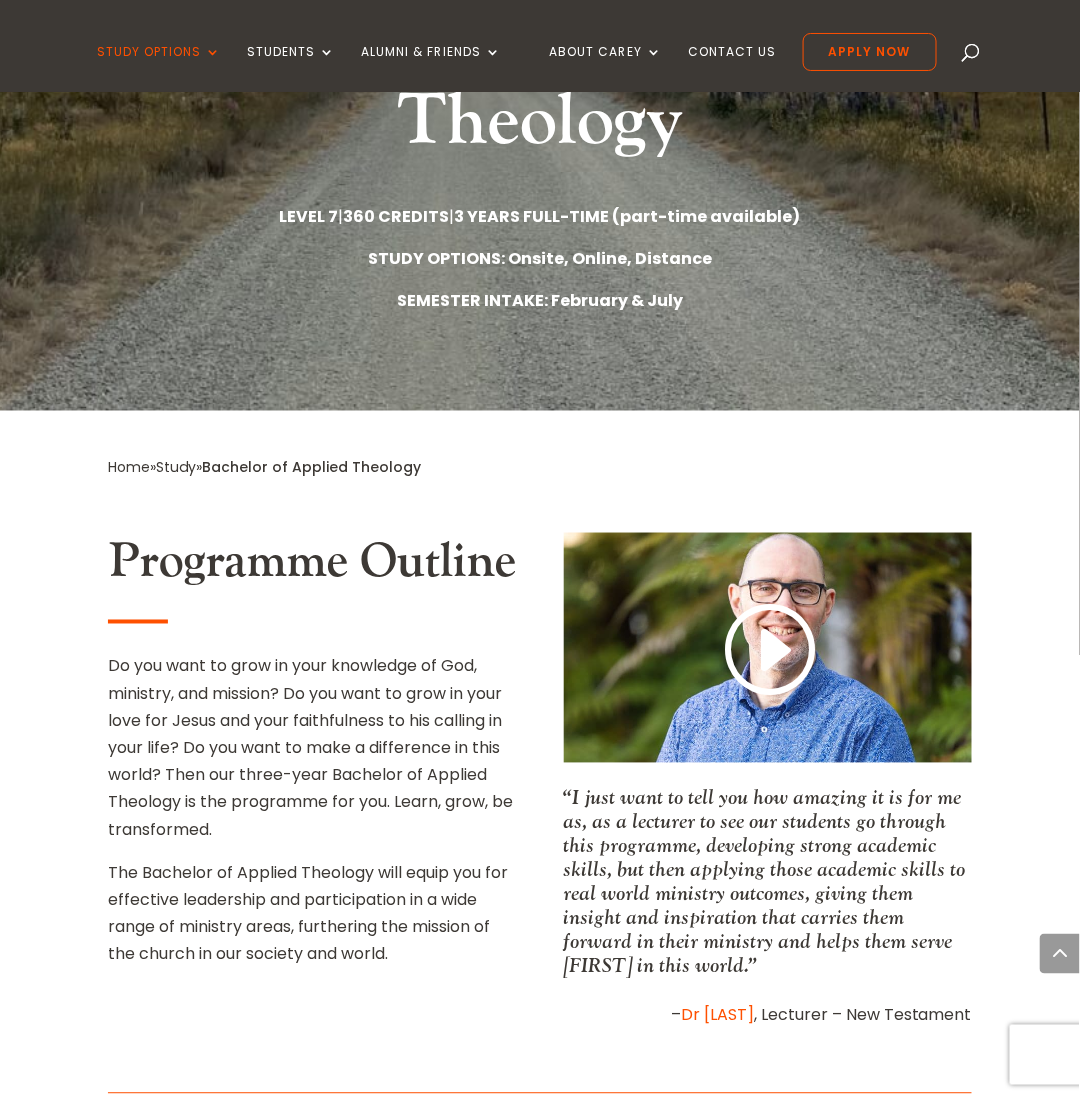 scroll, scrollTop: 0, scrollLeft: 0, axis: both 